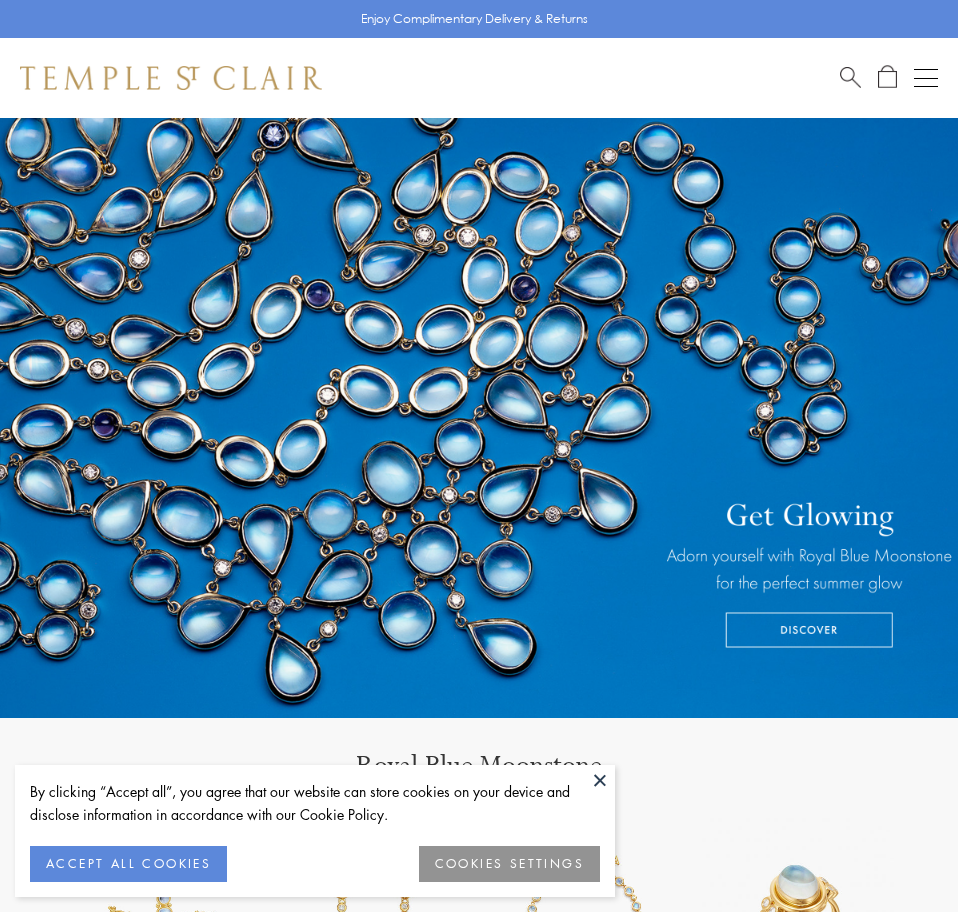 scroll, scrollTop: 0, scrollLeft: 0, axis: both 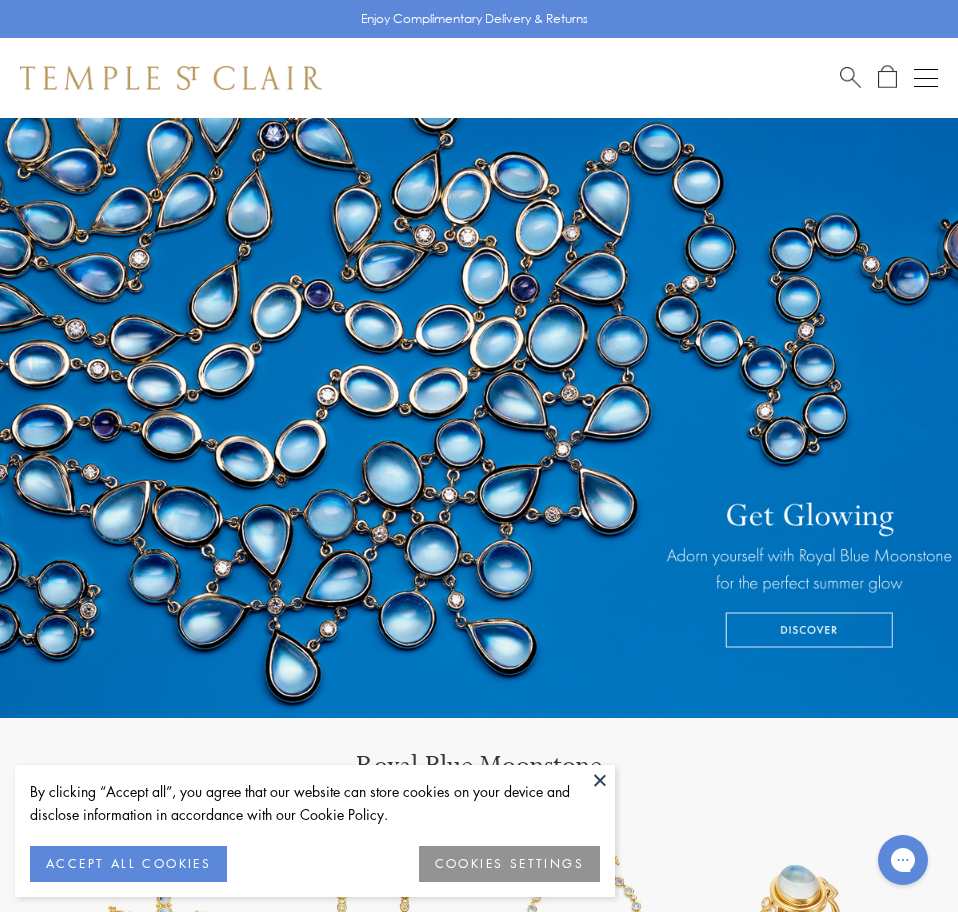 click at bounding box center [850, 75] 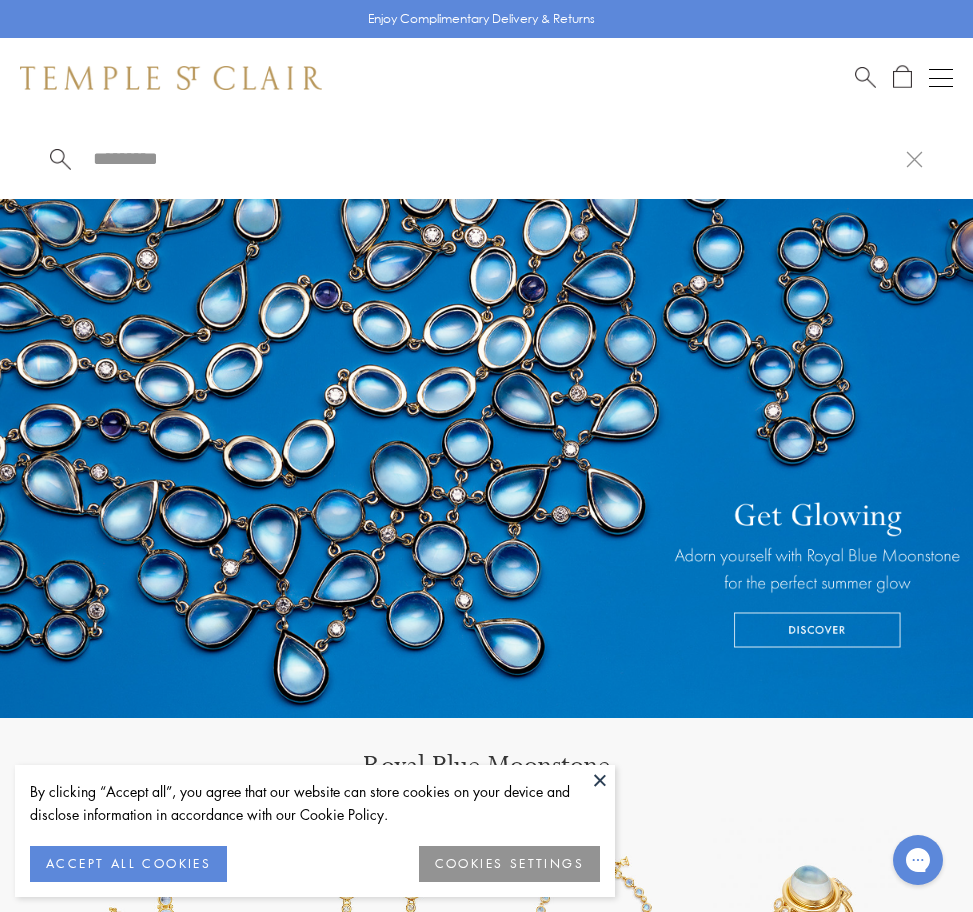 paste on "**********" 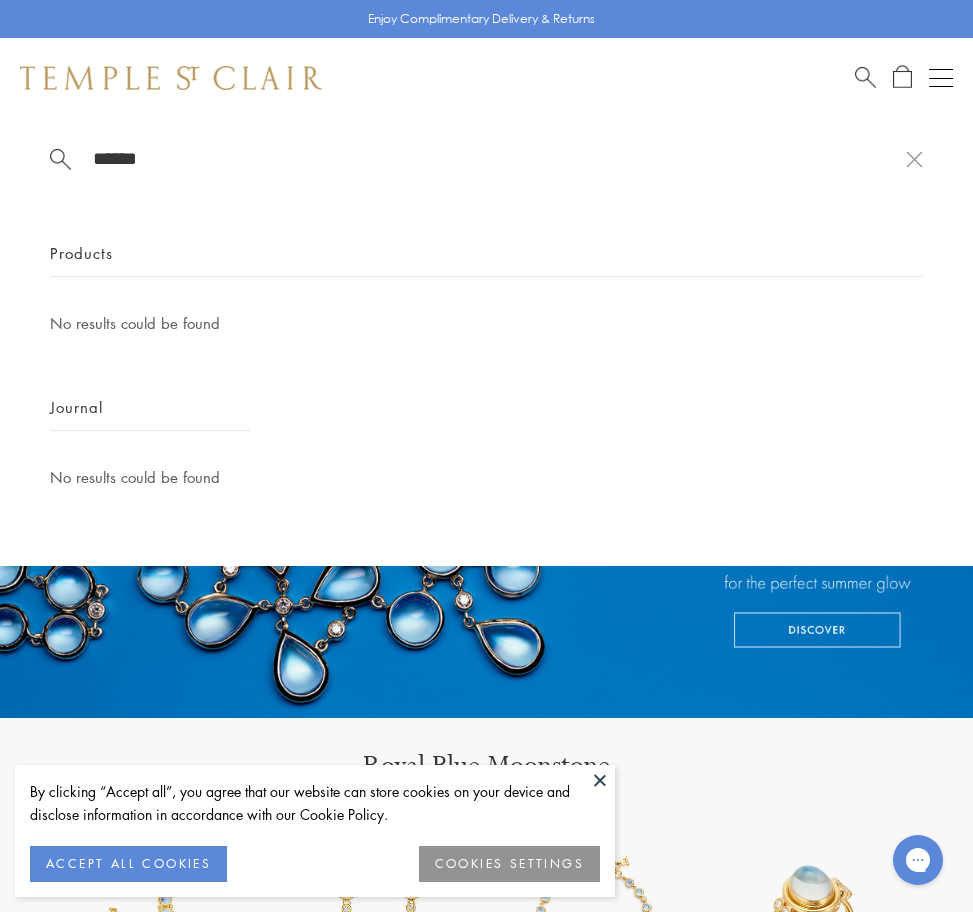 click on "******" at bounding box center (498, 158) 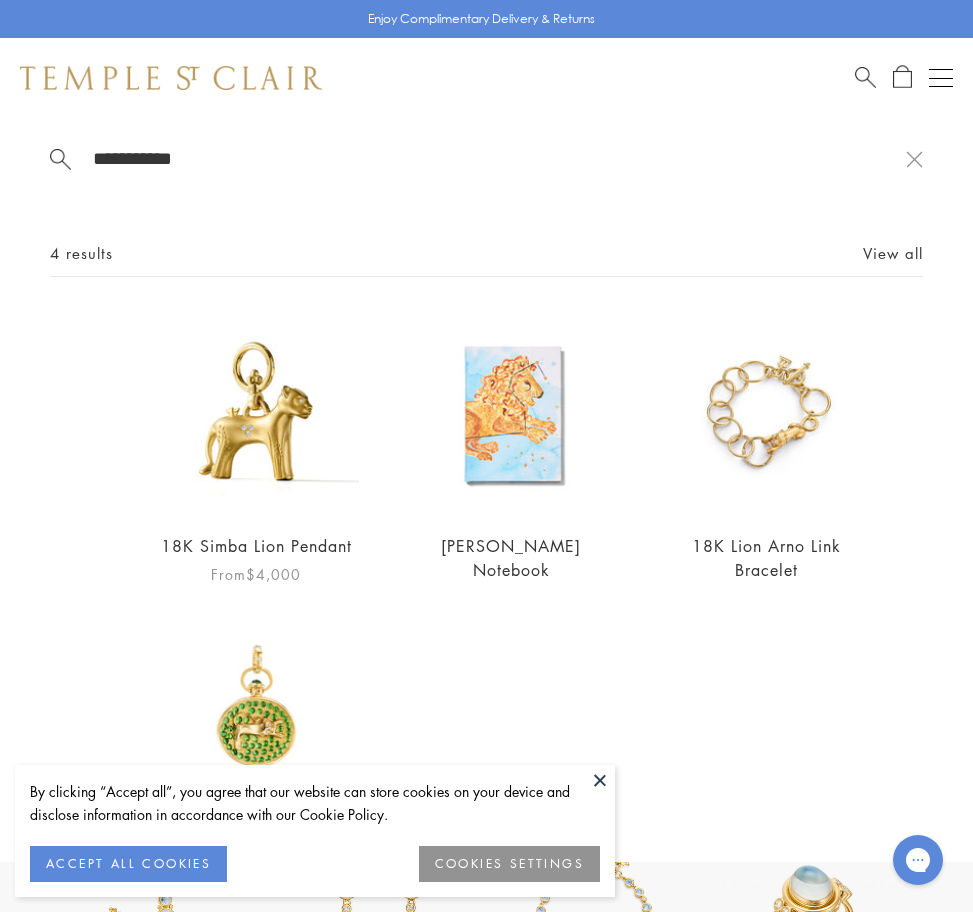 type on "**********" 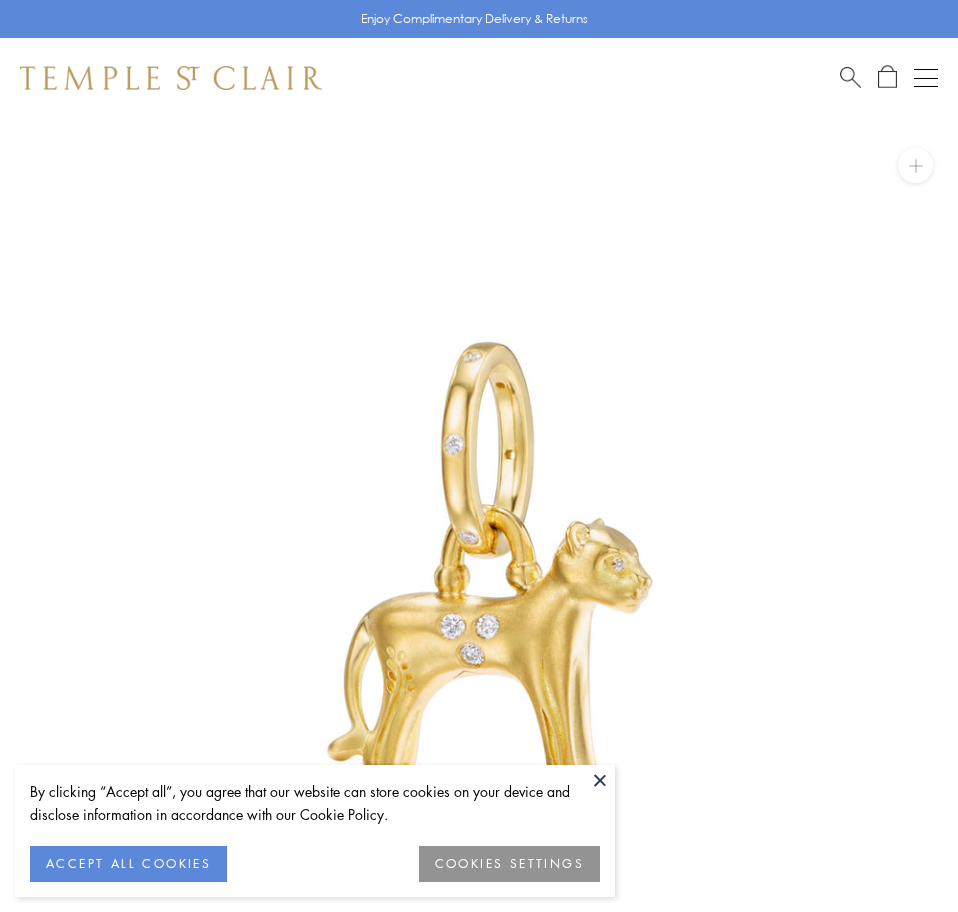 scroll, scrollTop: 0, scrollLeft: 0, axis: both 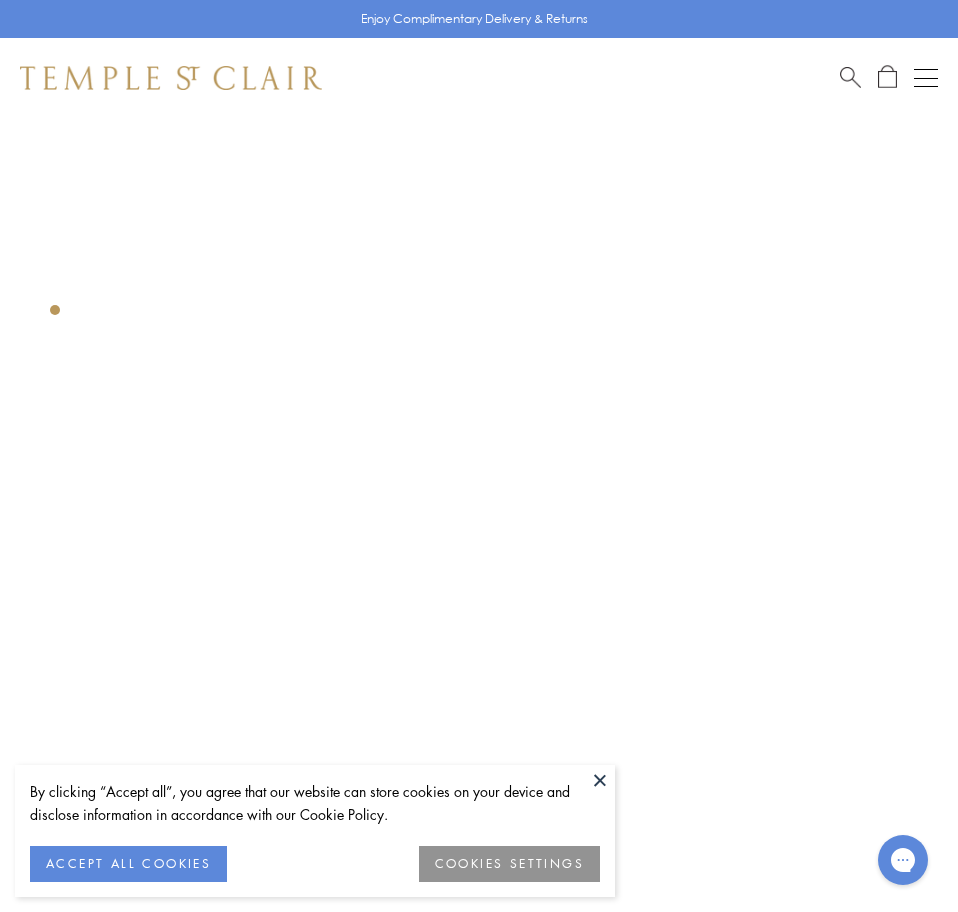click on "ACCEPT ALL COOKIES" at bounding box center [128, 864] 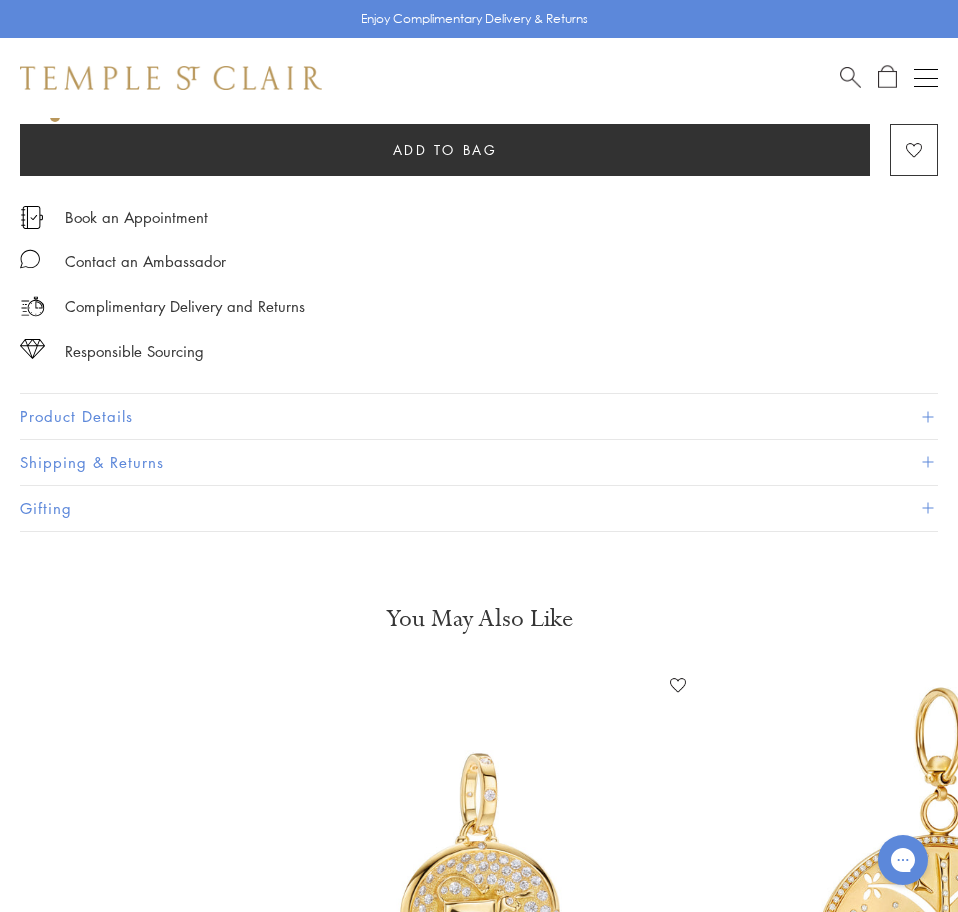 scroll, scrollTop: 1218, scrollLeft: 0, axis: vertical 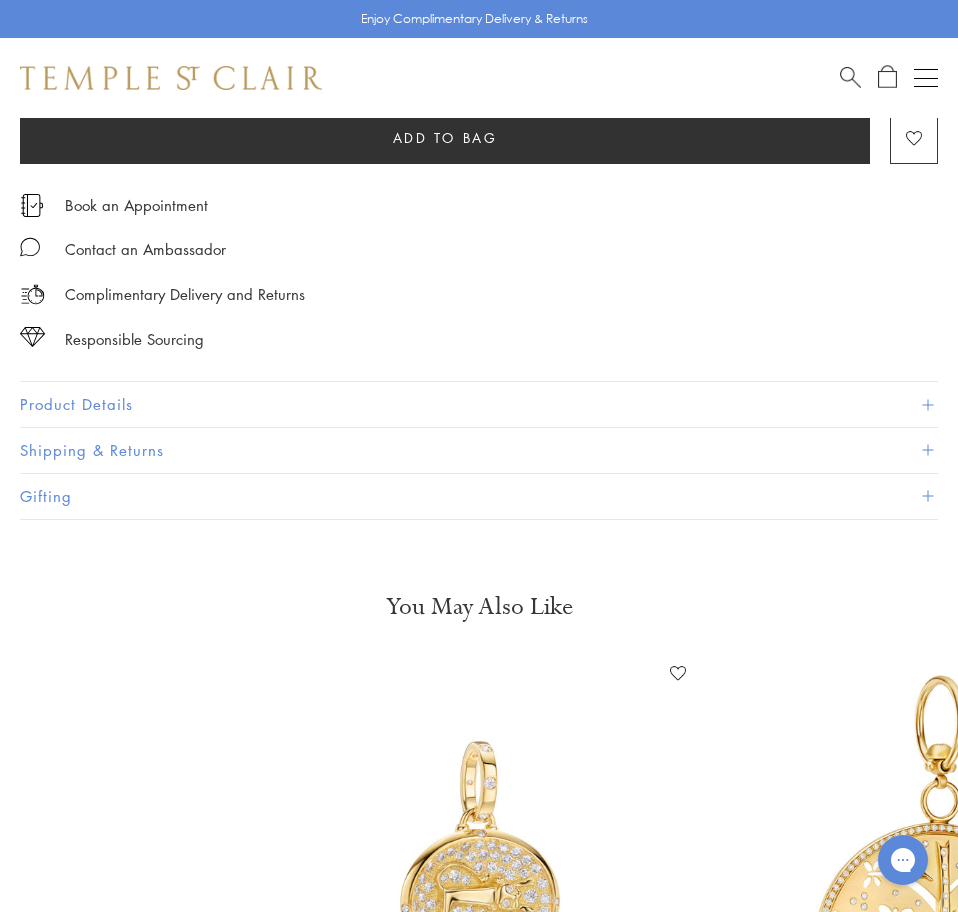 click on "Product Details" at bounding box center [479, 404] 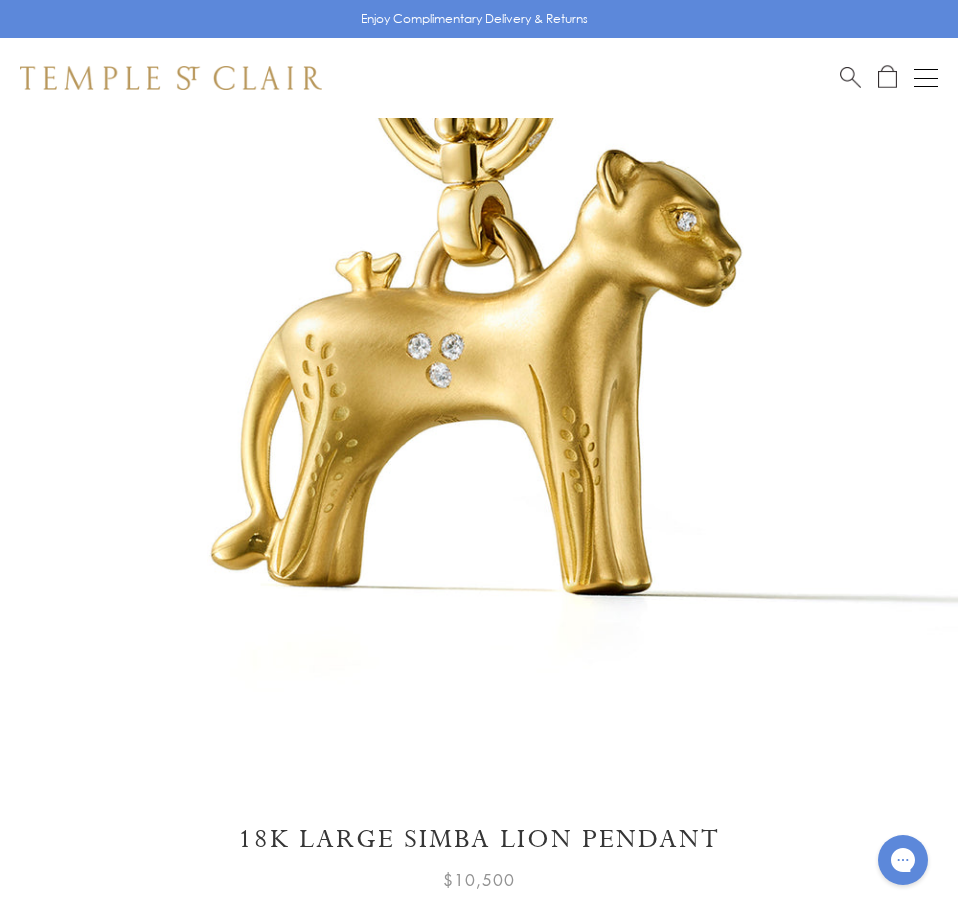 scroll, scrollTop: 418, scrollLeft: 0, axis: vertical 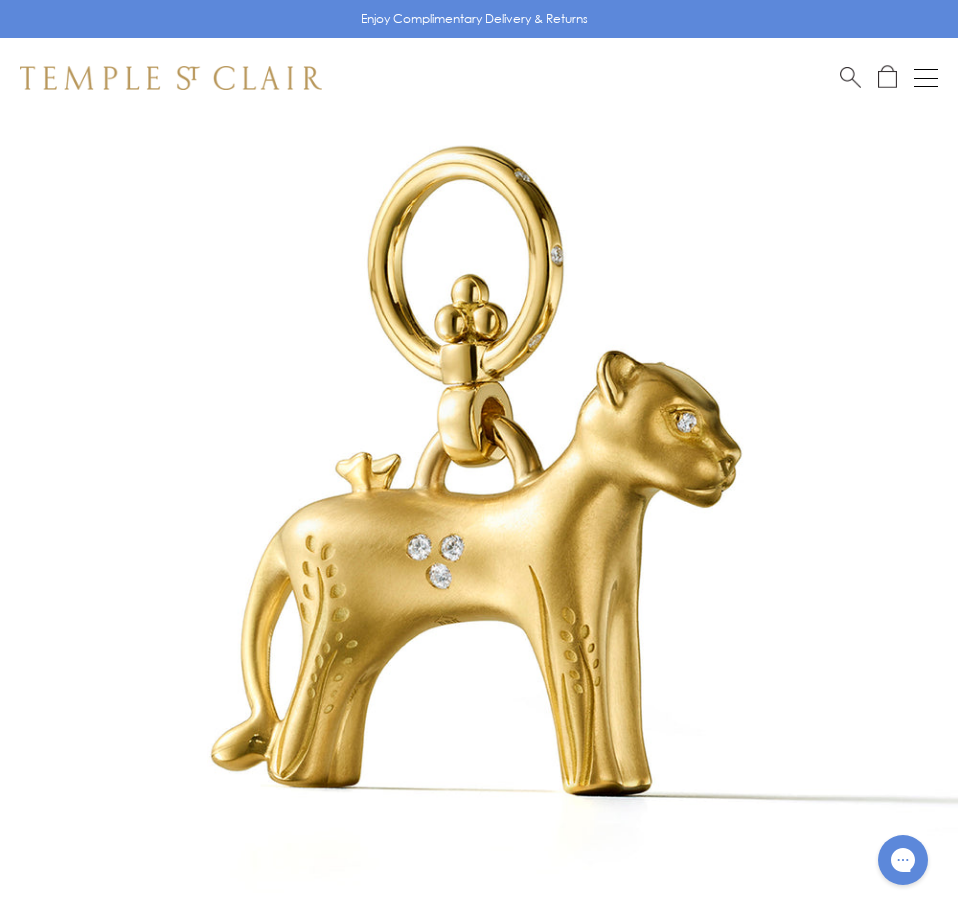 click on "Shop Shop
Categories Amulets   Pendants & Charms   Lockets   Chains & Leather Cords   Earrings   Rings   Bracelets & Bangles   Necklaces   Books & Notebooks   View All   Collections Rock Crystal Amulet   Angels   Color Theory   Celestial   Tree of Life   Royal Blue Moonstone   Zodiac   Featured Travel Jewels   New Arrivals   S25 Fiori Collection   Our Exclusive Jewels   Jewels to Personalize   Limited Edition Jewels   Sassini Rings   Temple Classics   Temple St. Clair x Big Life Foundation    Curated for you
[DEMOGRAPHIC_DATA] Convertible Charm Bracelet Shop Now" at bounding box center [479, 78] 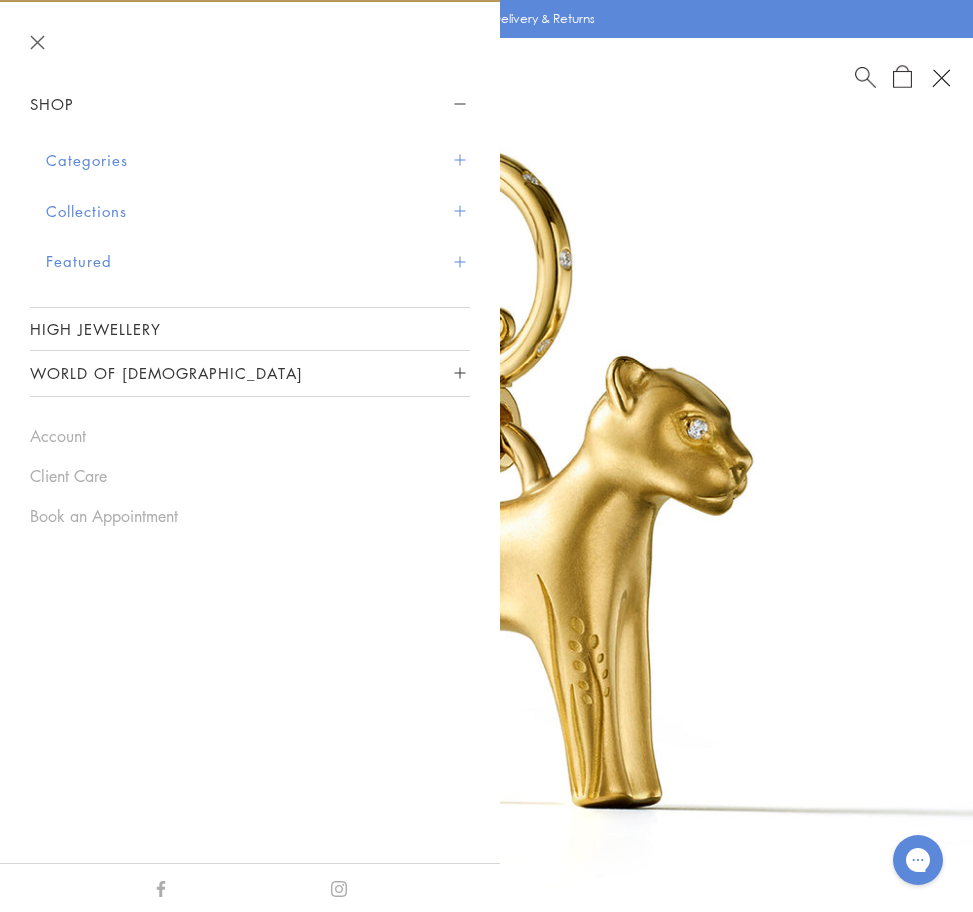 click on "Categories" at bounding box center [258, 160] 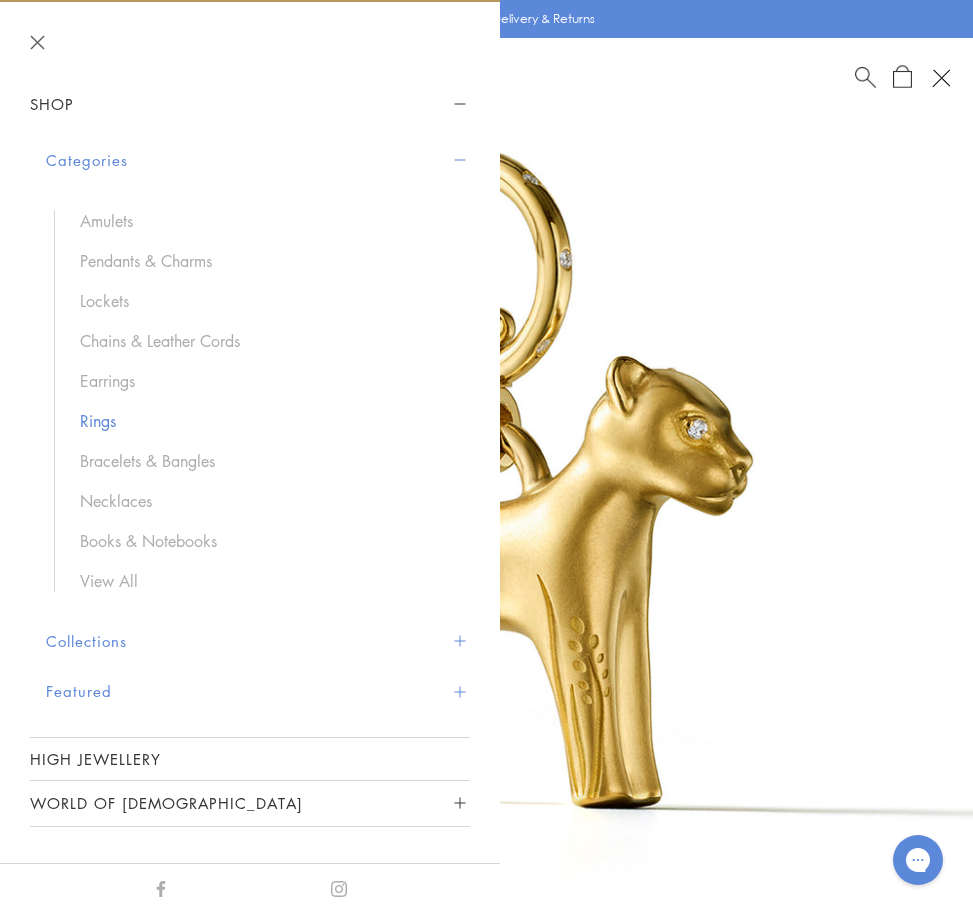 click on "Rings" at bounding box center (265, 421) 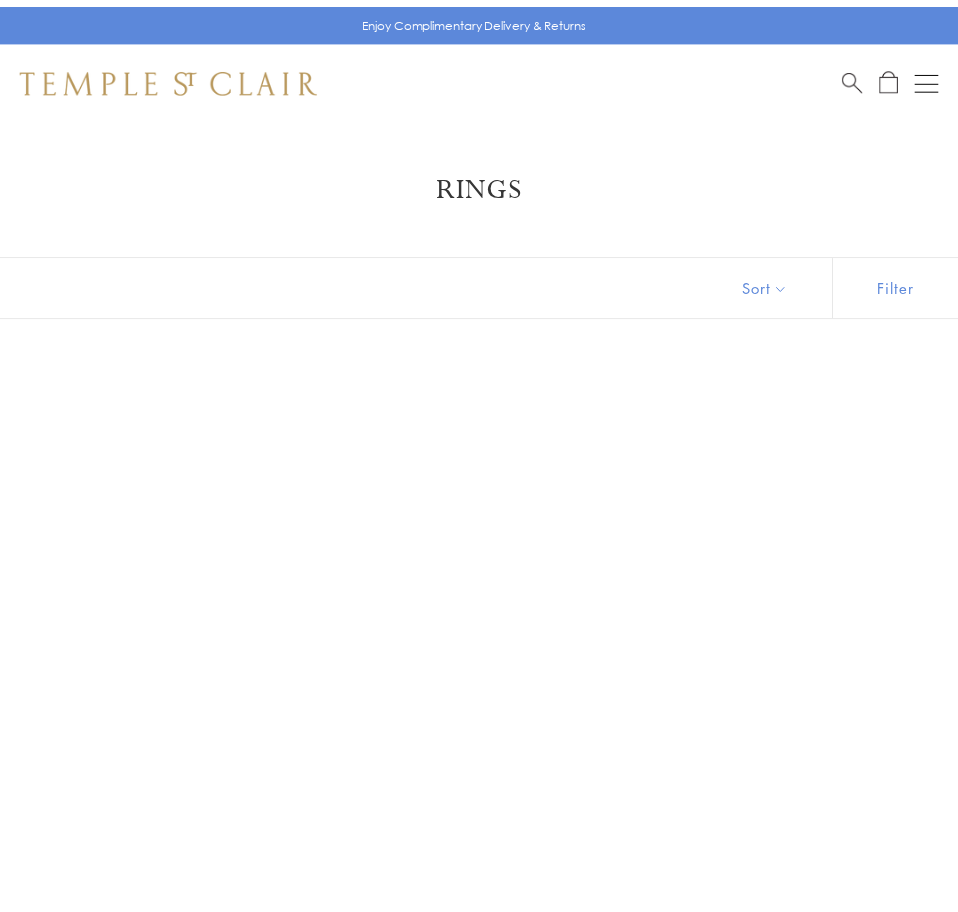 scroll, scrollTop: 0, scrollLeft: 0, axis: both 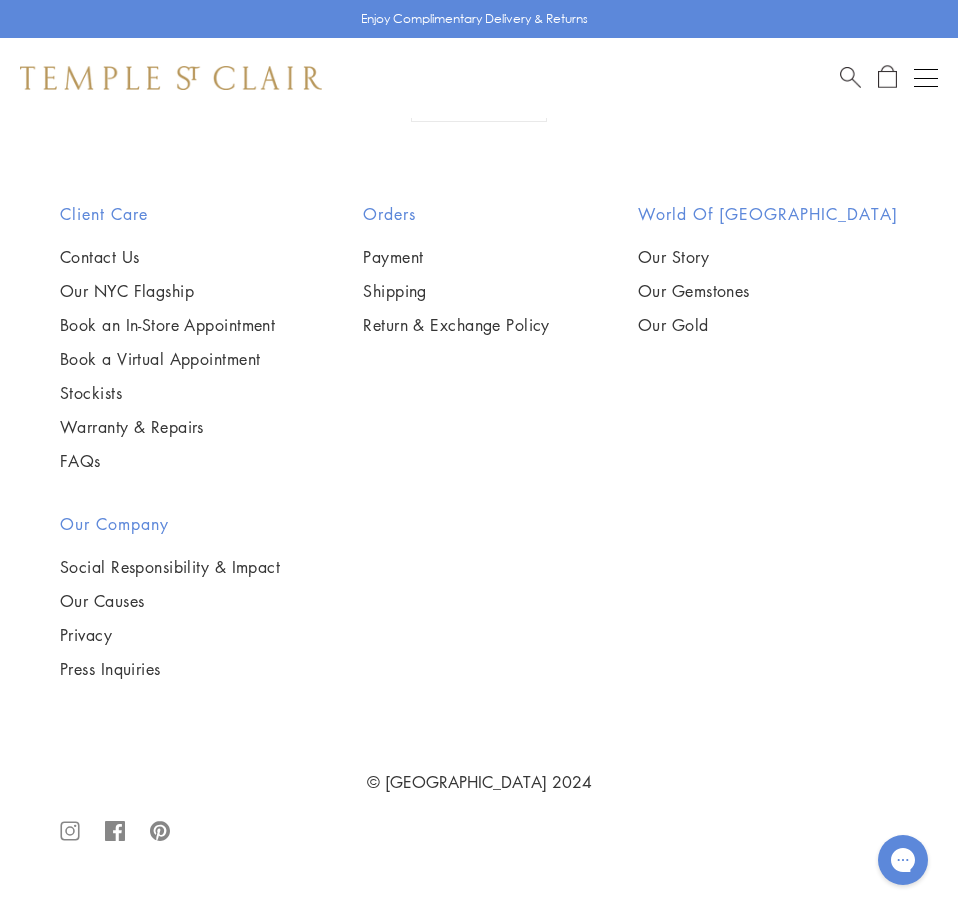 click on "2" at bounding box center (480, -227) 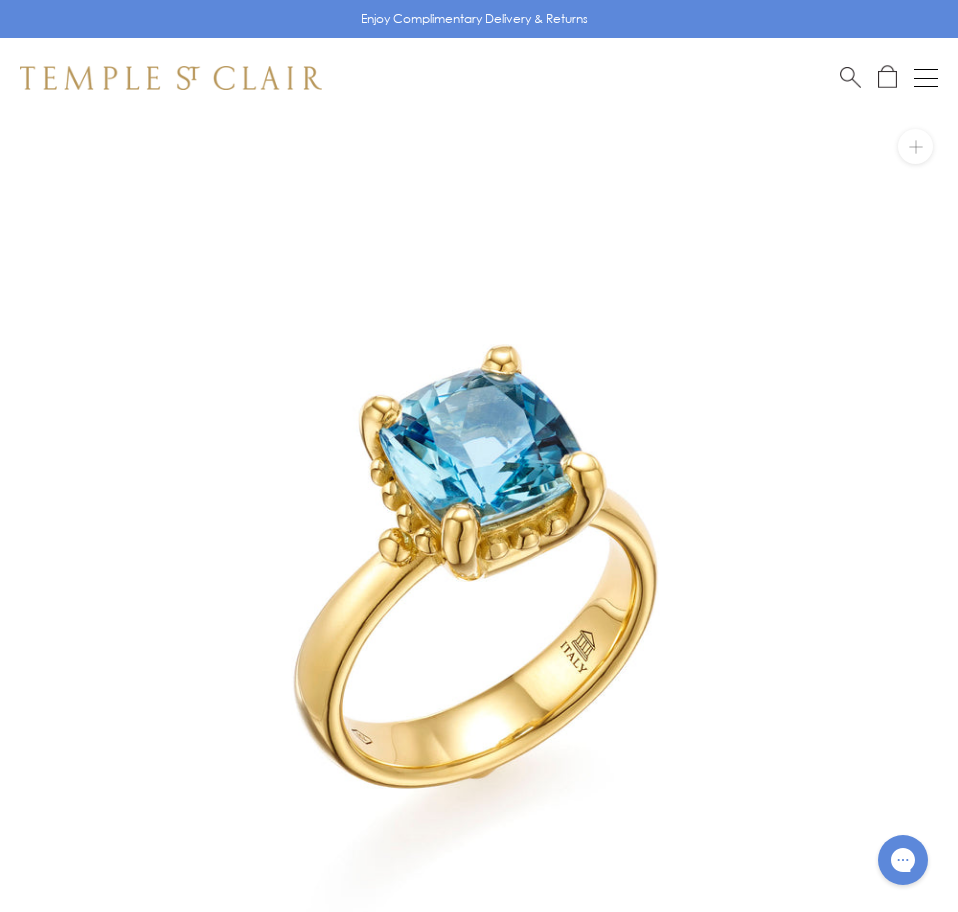 scroll, scrollTop: 111, scrollLeft: 0, axis: vertical 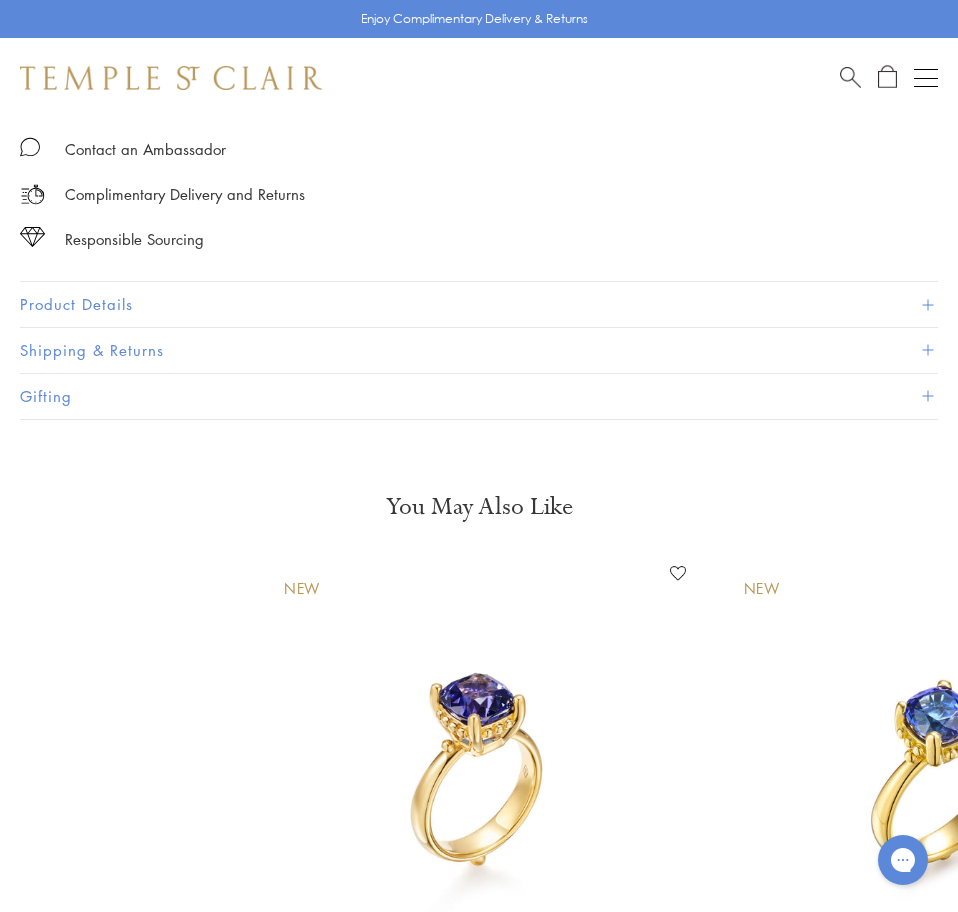 click on "Product Details" at bounding box center [479, 304] 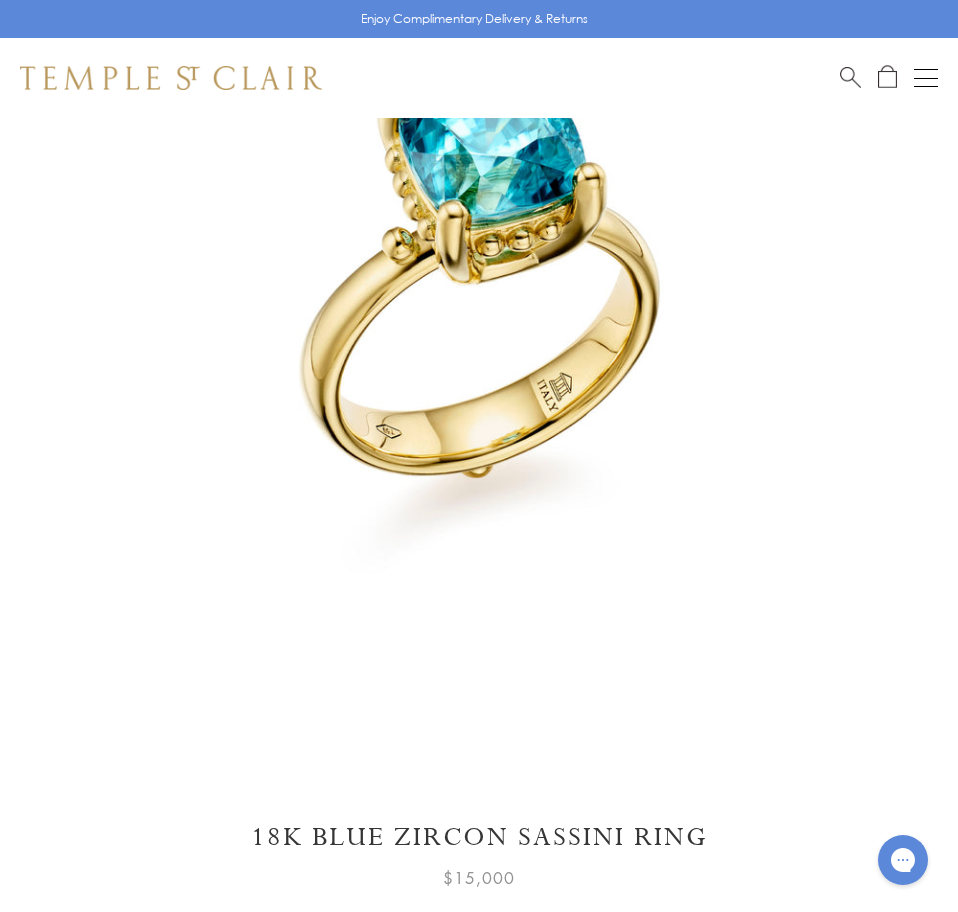 scroll, scrollTop: 0, scrollLeft: 0, axis: both 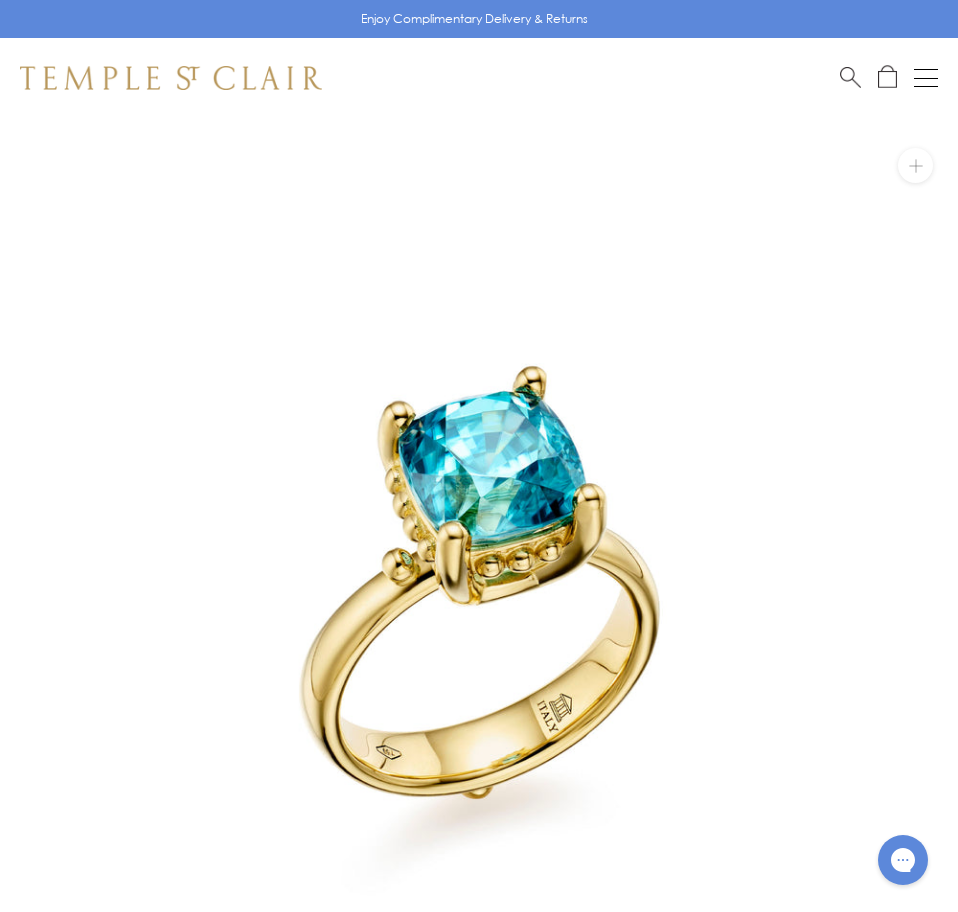 drag, startPoint x: 656, startPoint y: 482, endPoint x: 626, endPoint y: 423, distance: 66.189125 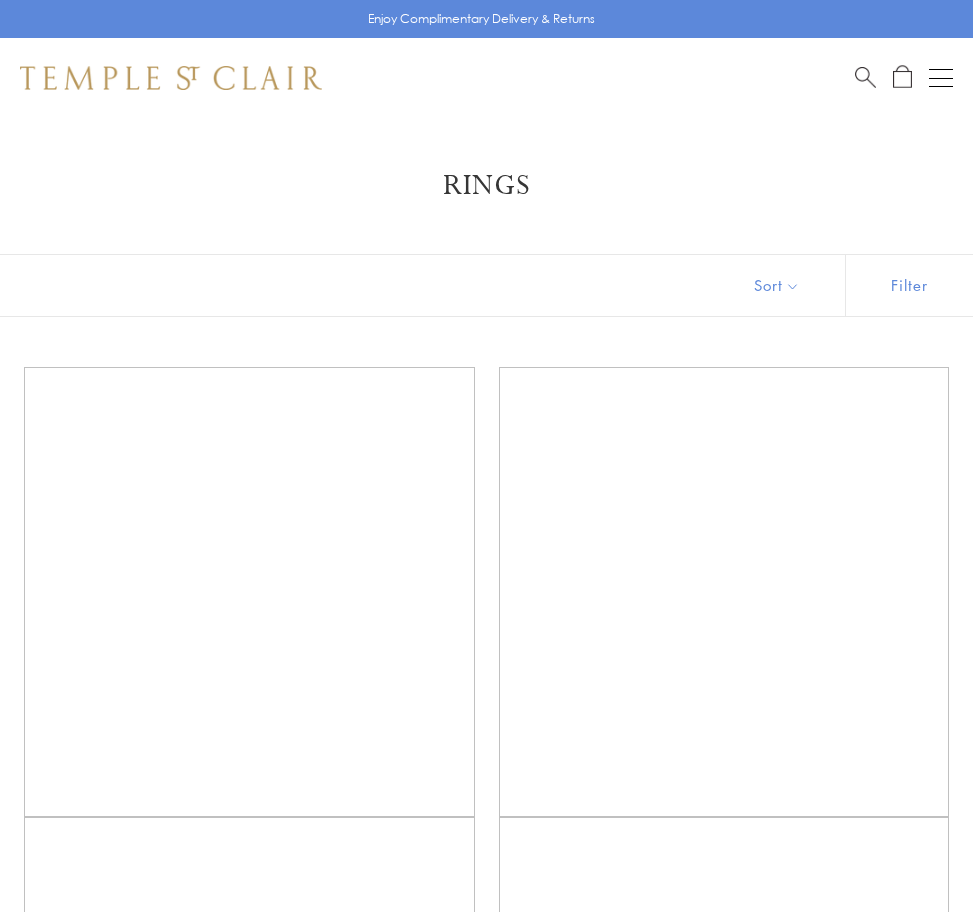 scroll, scrollTop: 0, scrollLeft: 0, axis: both 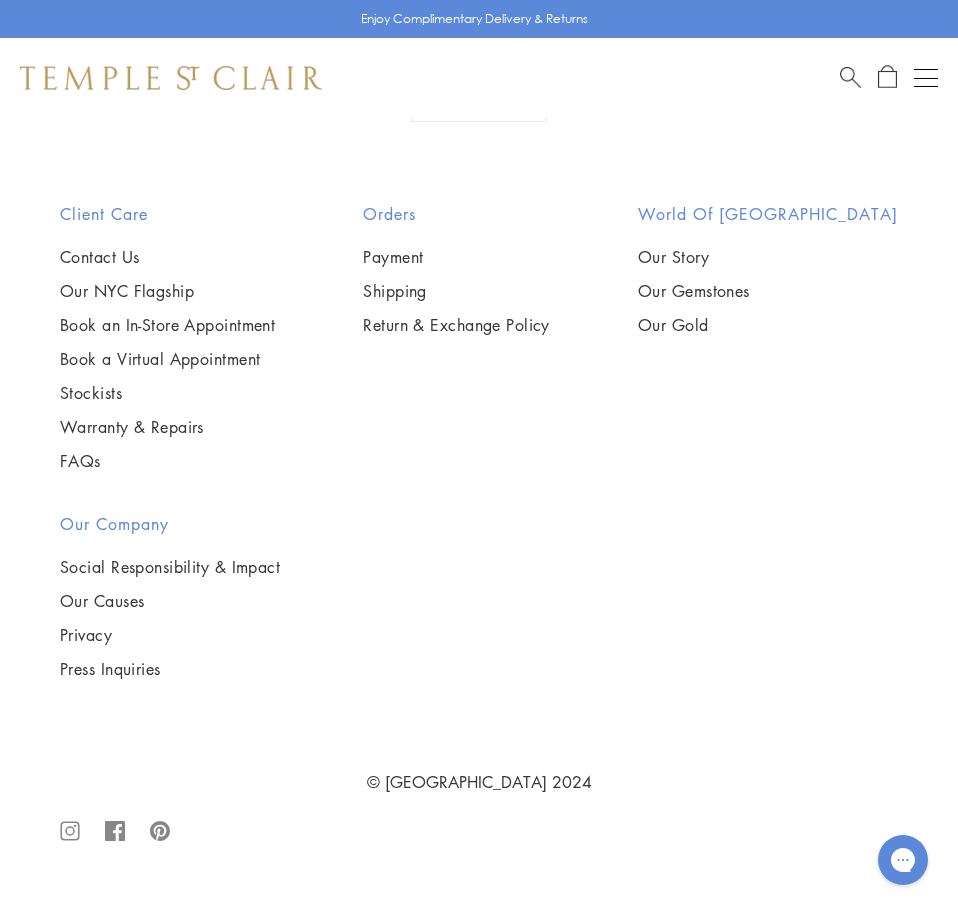 click at bounding box center [926, 78] 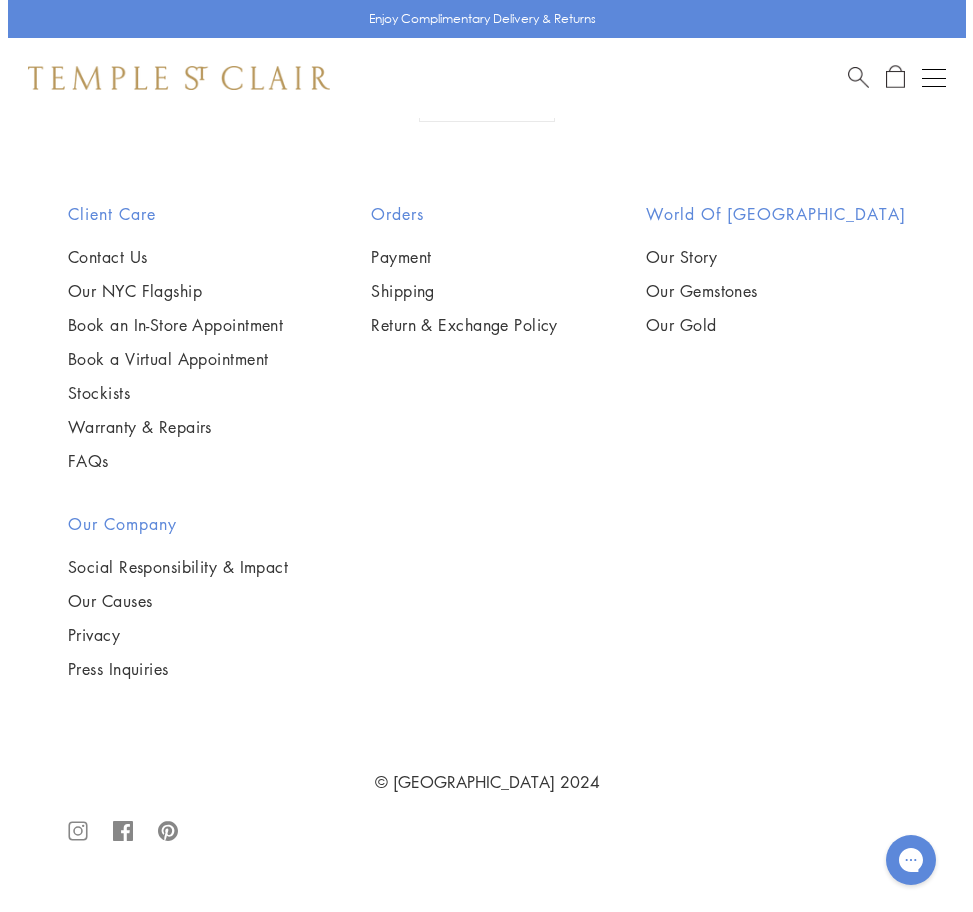 scroll, scrollTop: 6475, scrollLeft: 0, axis: vertical 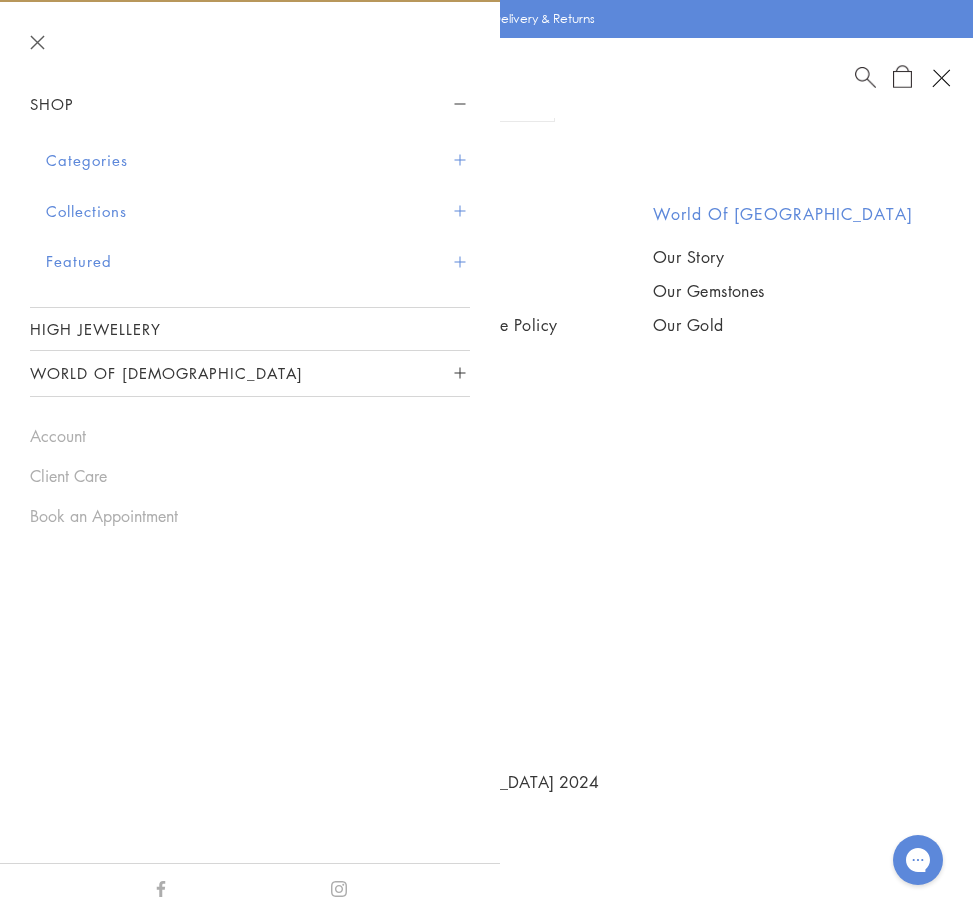 click on "Collections" at bounding box center [258, 211] 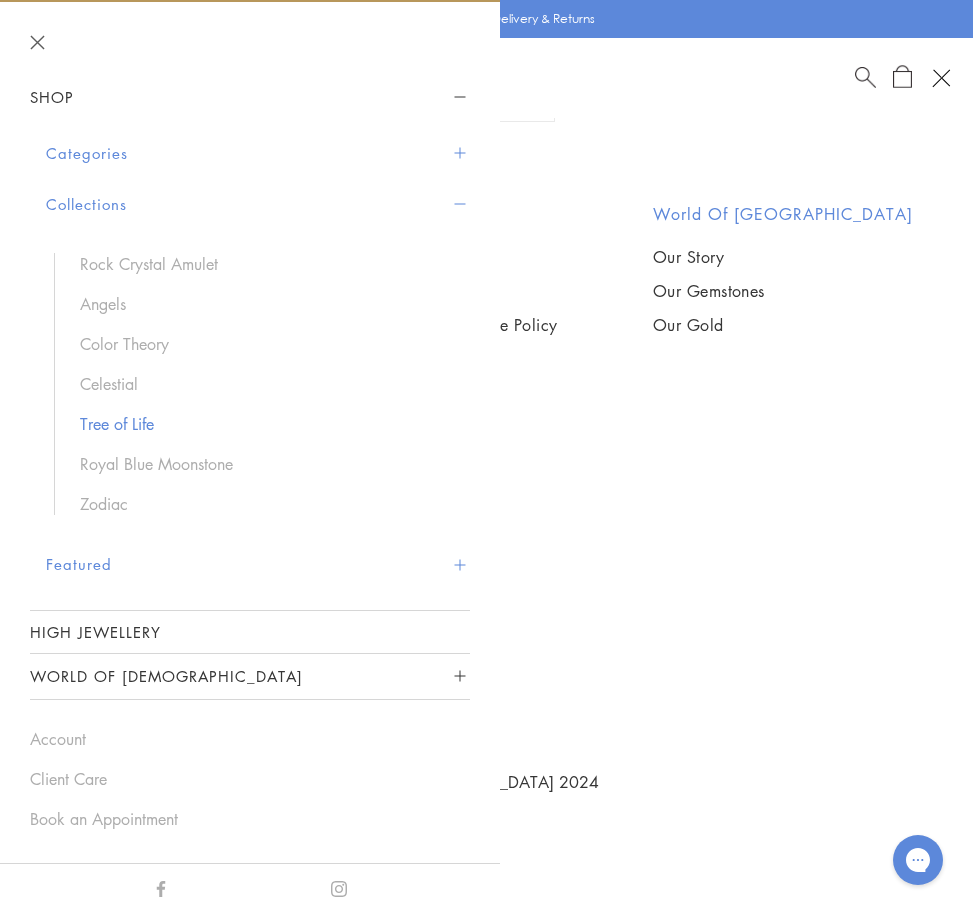 scroll, scrollTop: 9, scrollLeft: 0, axis: vertical 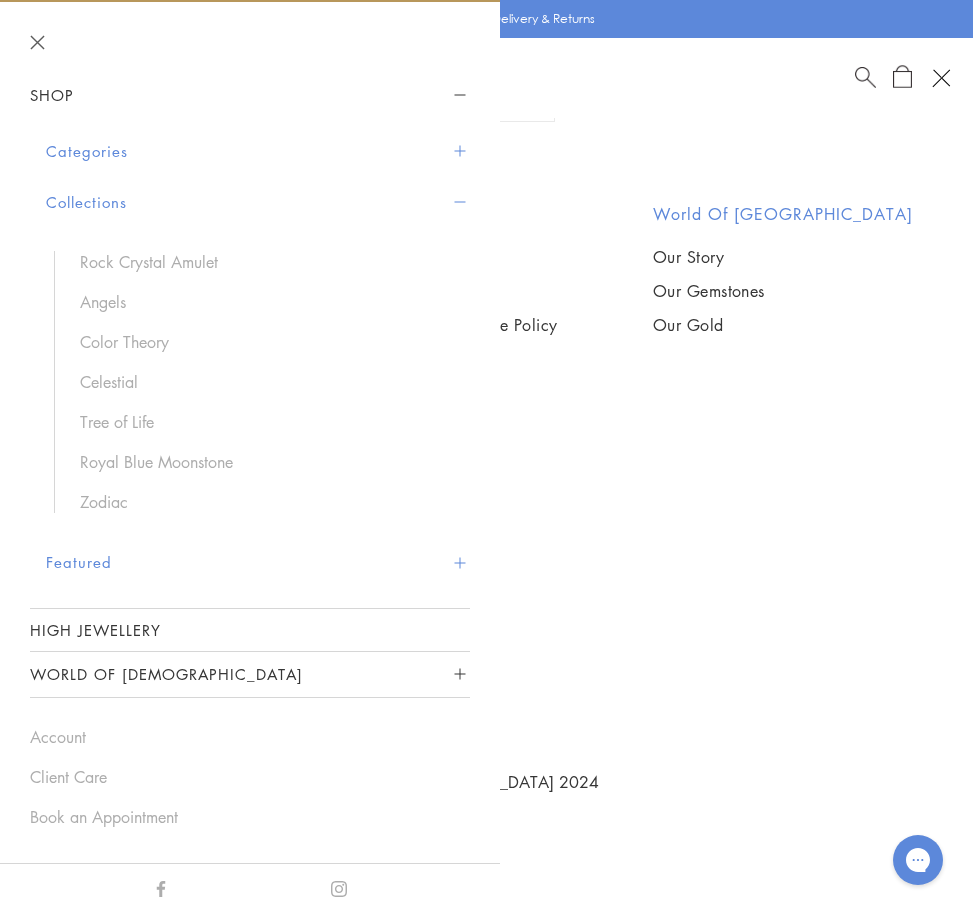 click on "Limited Edition
Limited Edition
Limited Edition
Limited Edition
Limited Edition
Limited Edition" at bounding box center [486, -1214] 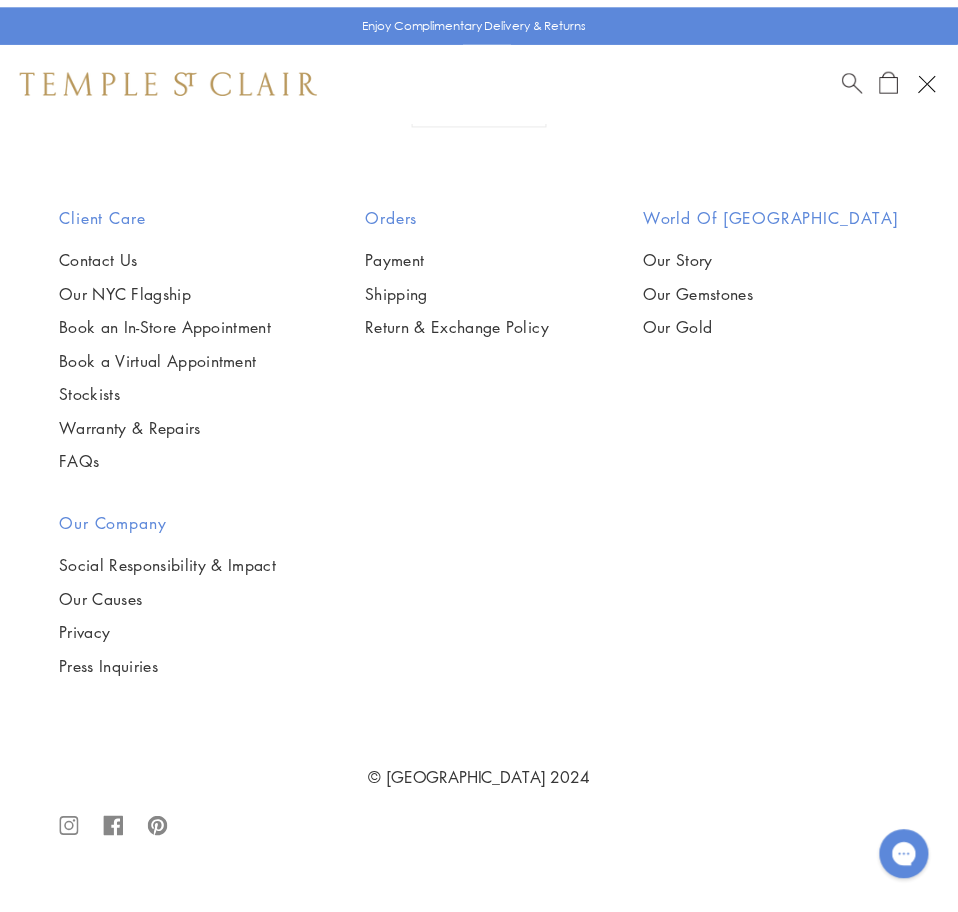 scroll, scrollTop: 6400, scrollLeft: 0, axis: vertical 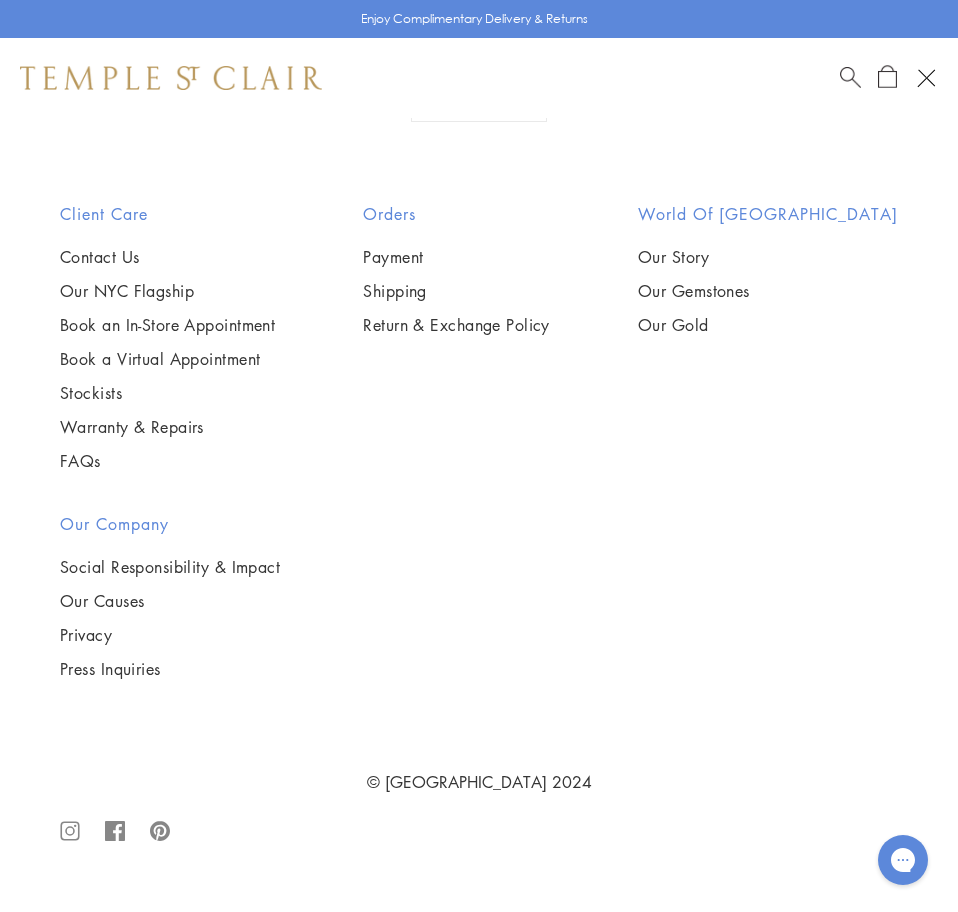 click at bounding box center (868, 77) 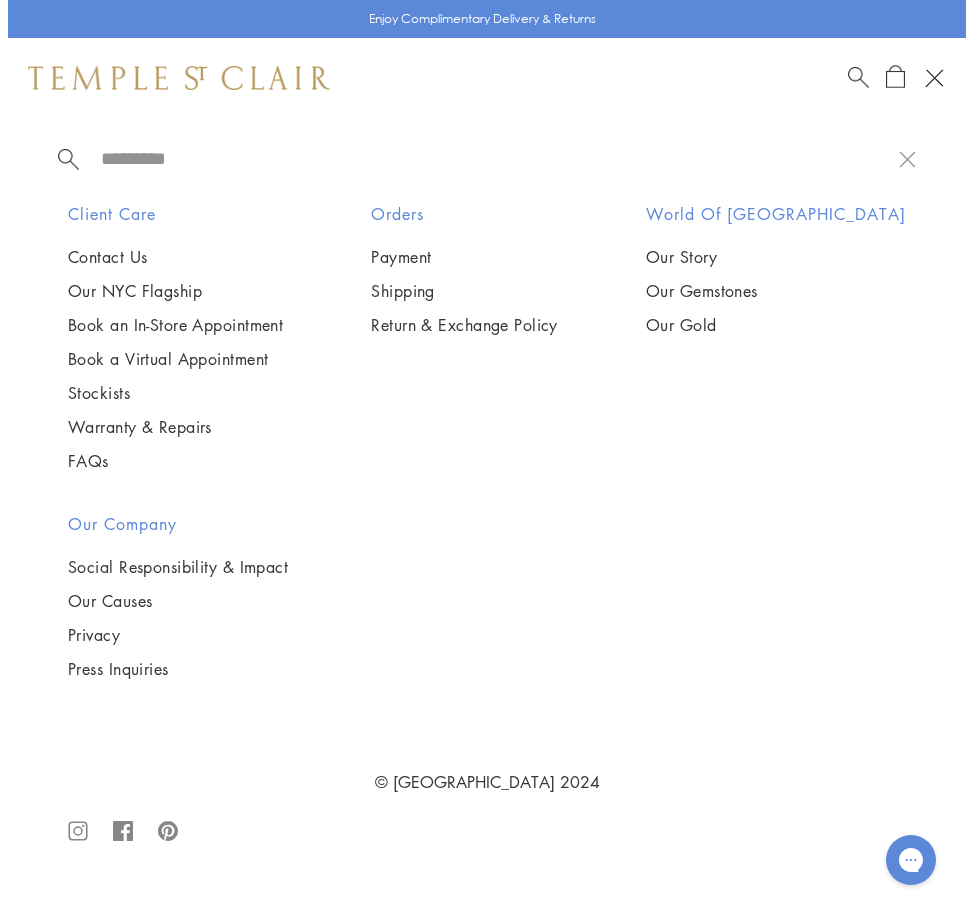 scroll, scrollTop: 6475, scrollLeft: 0, axis: vertical 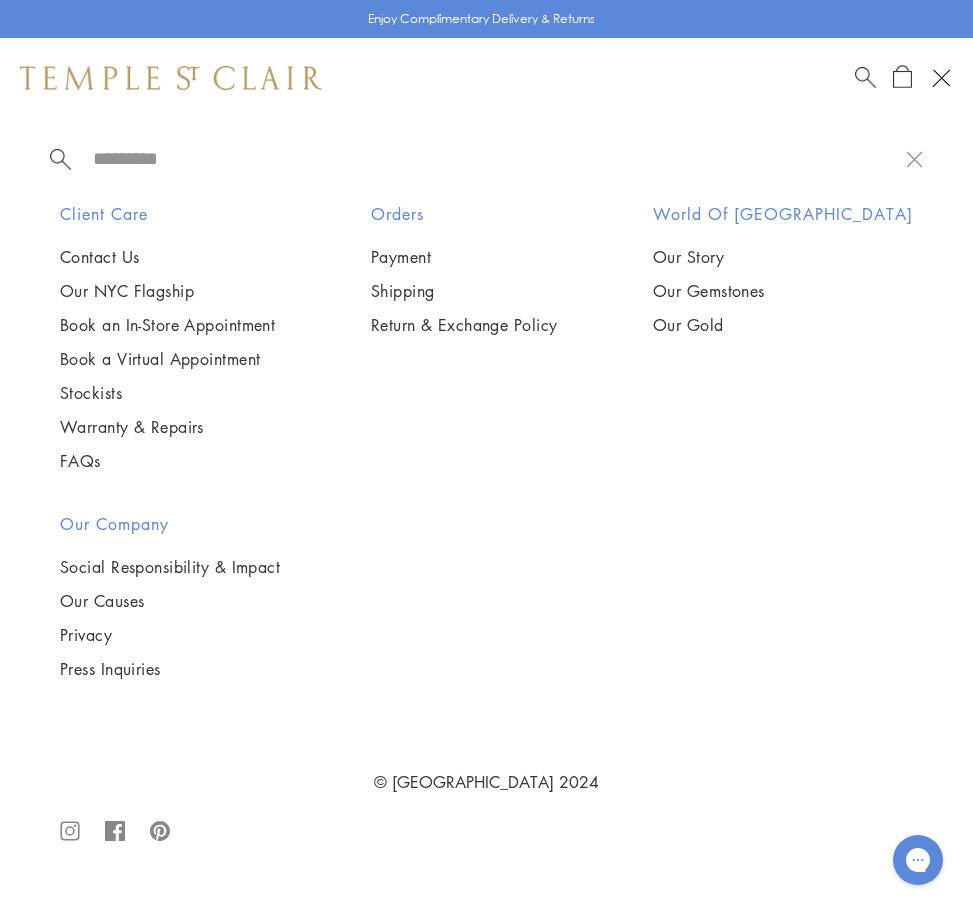 paste on "**********" 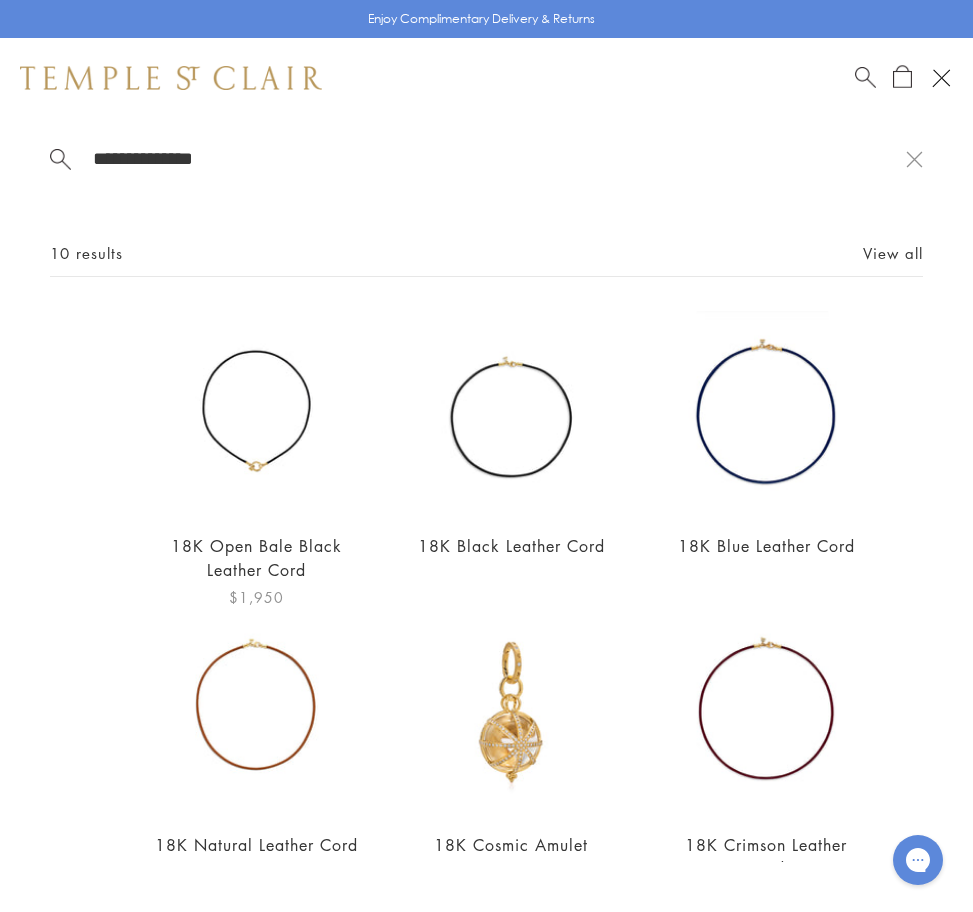 type on "**********" 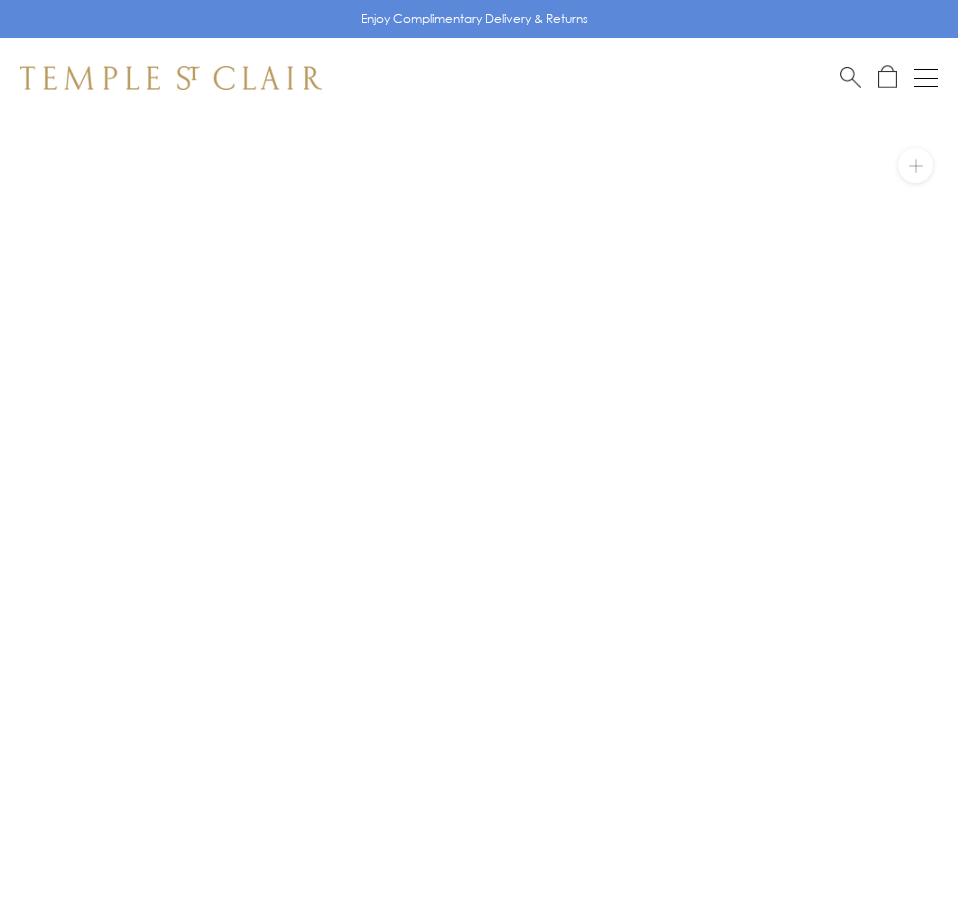 scroll, scrollTop: 118, scrollLeft: 0, axis: vertical 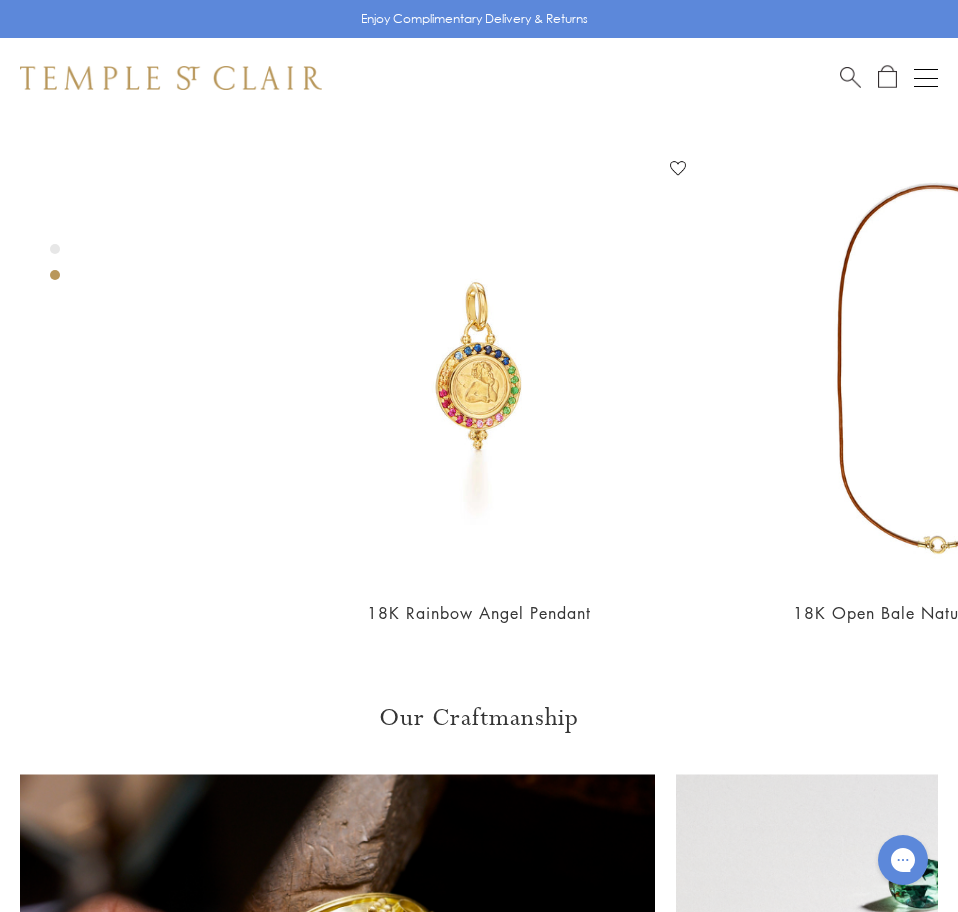click on "**********" at bounding box center (479, -453) 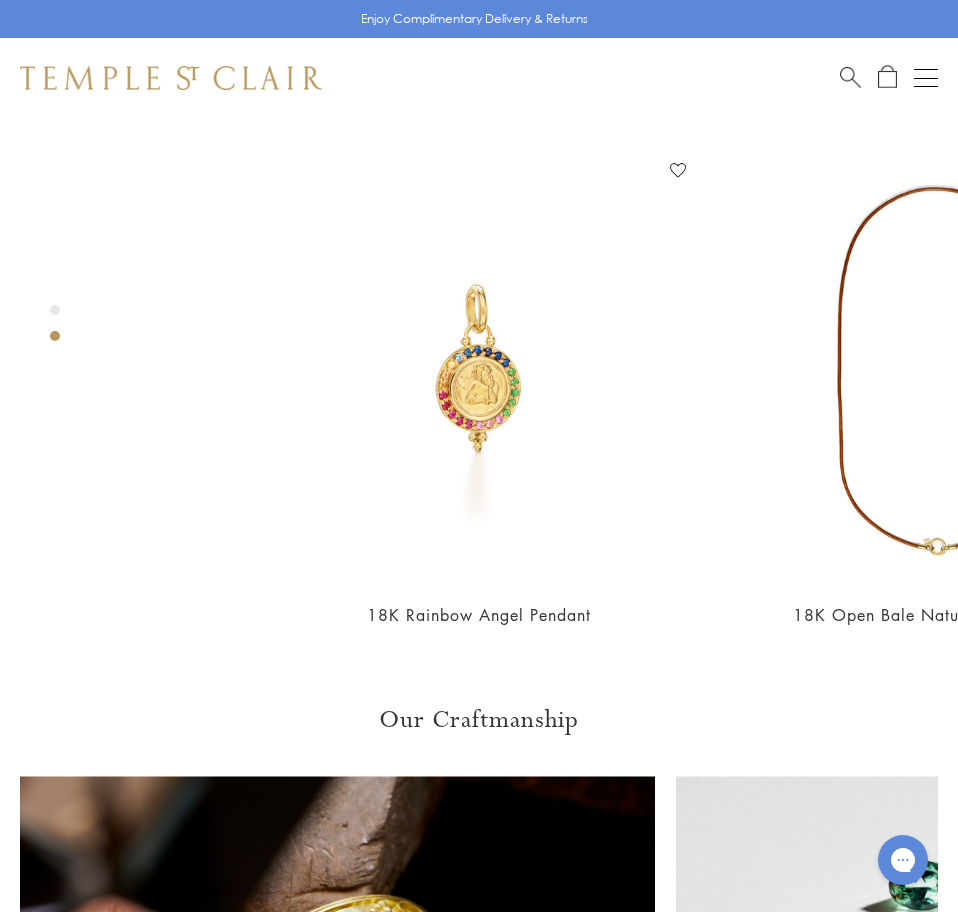 scroll, scrollTop: 1718, scrollLeft: 0, axis: vertical 